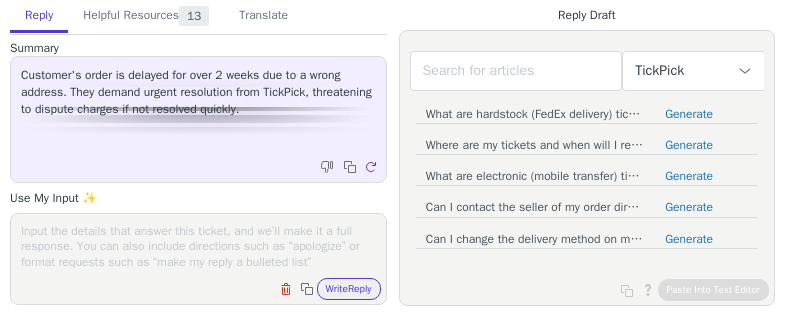 scroll, scrollTop: 0, scrollLeft: 0, axis: both 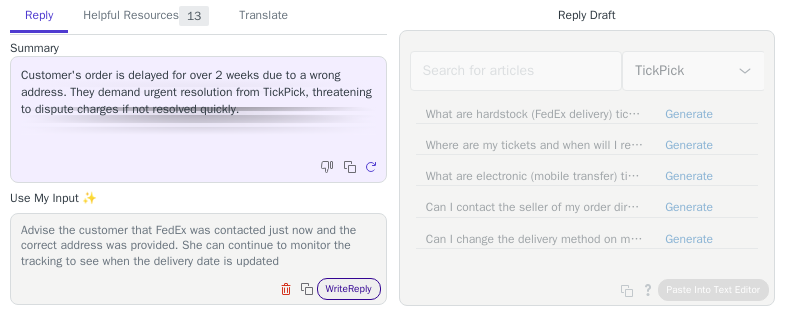 type on "Advise the customer that FedEx was contacted just now and the correct address was provided. She can continue to monitor the tracking to see when the delivery date is updated" 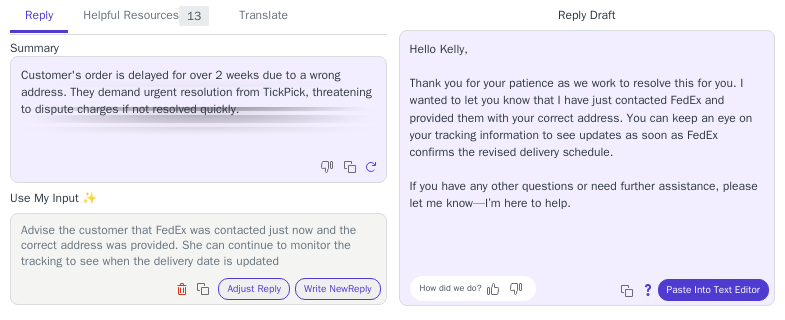 drag, startPoint x: 703, startPoint y: 287, endPoint x: 688, endPoint y: 272, distance: 21.213203 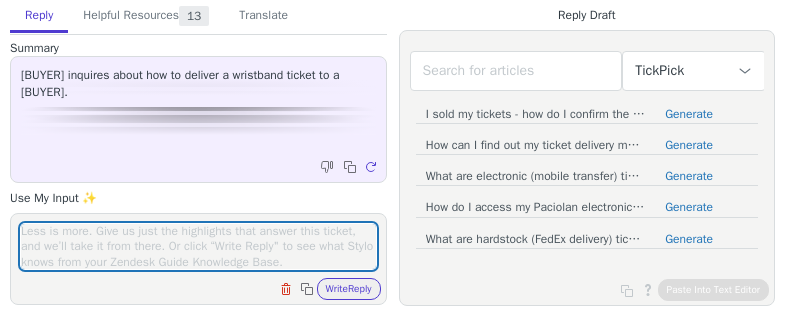 scroll, scrollTop: 0, scrollLeft: 0, axis: both 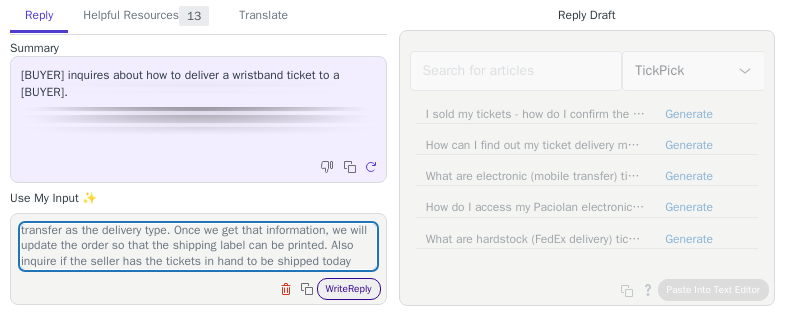 type on "Let the seller know that we will need to contact the buyer to confirm their shipping address since he initially selected electronic transfer as the delivery type. Once we get that information, we will update the order so that the shipping label can be printed. Also inquire if the seller has the tickets in hand to be shipped today" 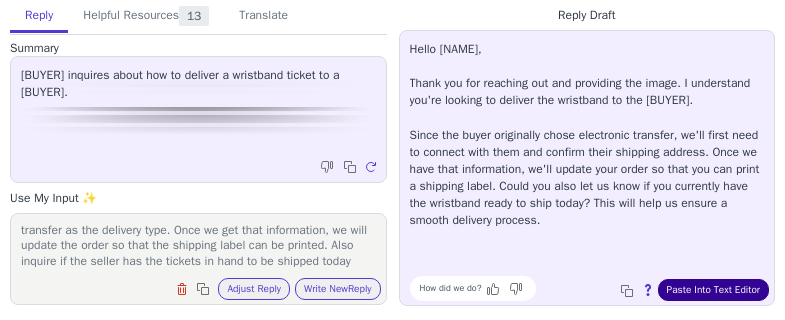 click on "Paste Into Text Editor" at bounding box center [713, 290] 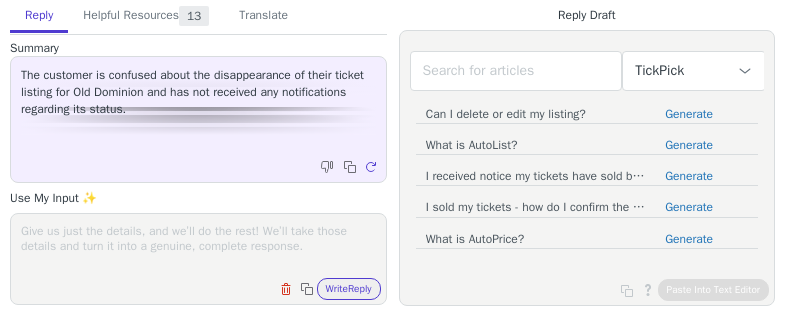 scroll, scrollTop: 0, scrollLeft: 0, axis: both 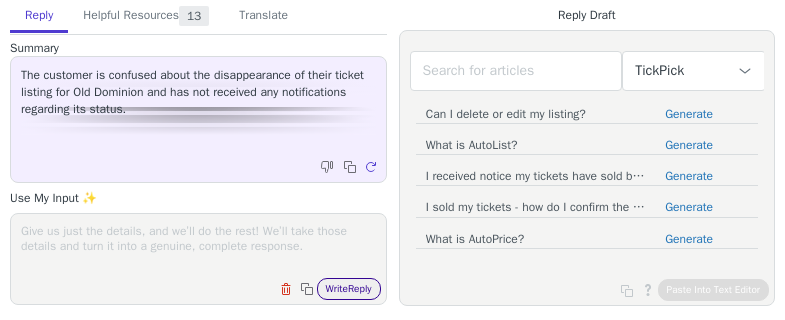 click on "Write  Reply" at bounding box center [349, 289] 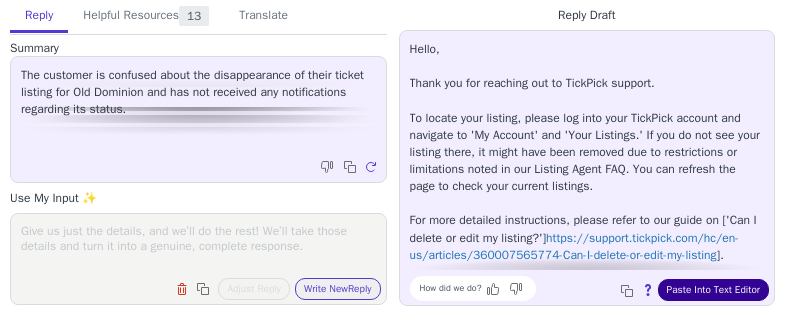 click on "Paste Into Text Editor" at bounding box center [713, 290] 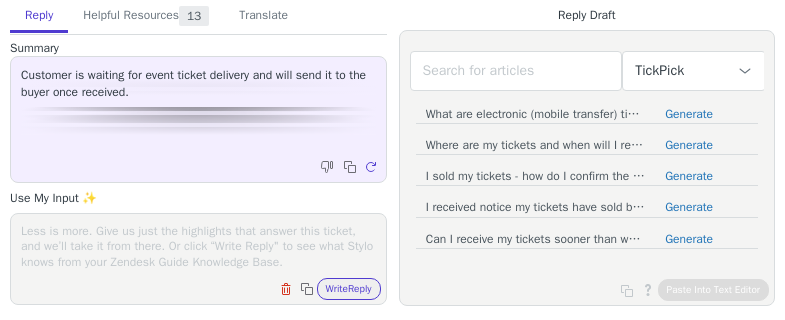 scroll, scrollTop: 0, scrollLeft: 0, axis: both 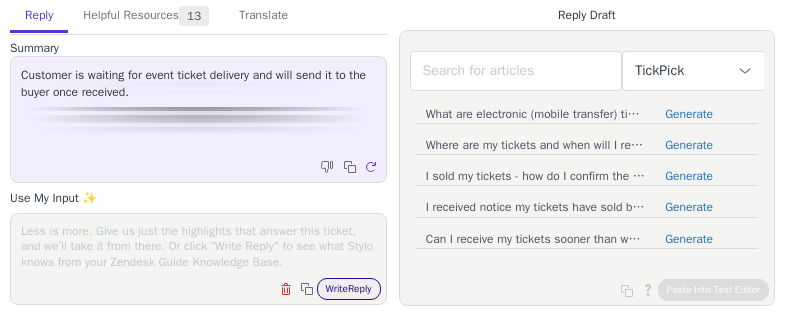 click on "Write  Reply" at bounding box center [349, 289] 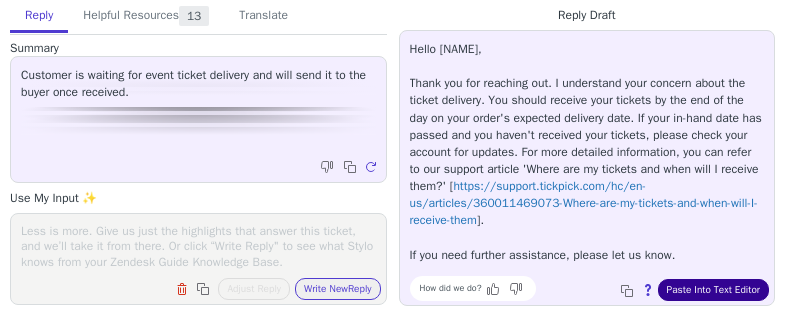 click on "Paste Into Text Editor" at bounding box center [713, 290] 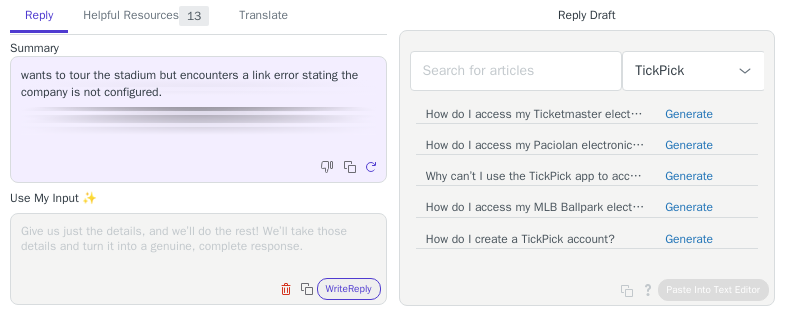 scroll, scrollTop: 0, scrollLeft: 0, axis: both 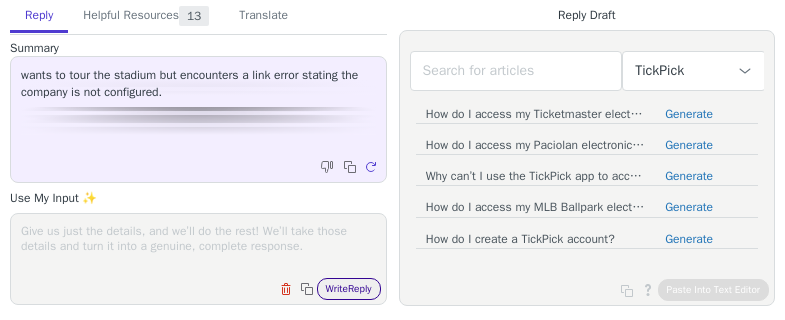 click on "Write  Reply" at bounding box center (349, 289) 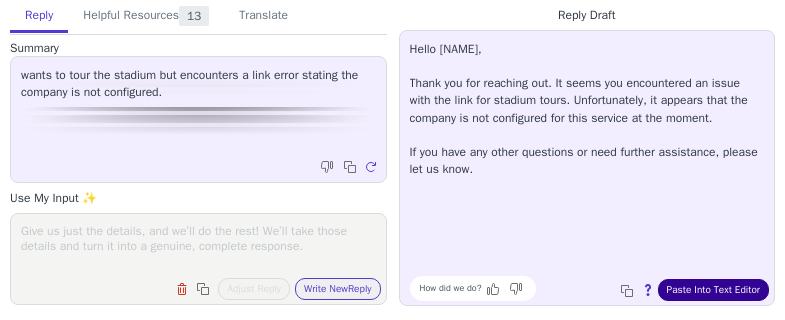 click on "Paste Into Text Editor" at bounding box center [713, 290] 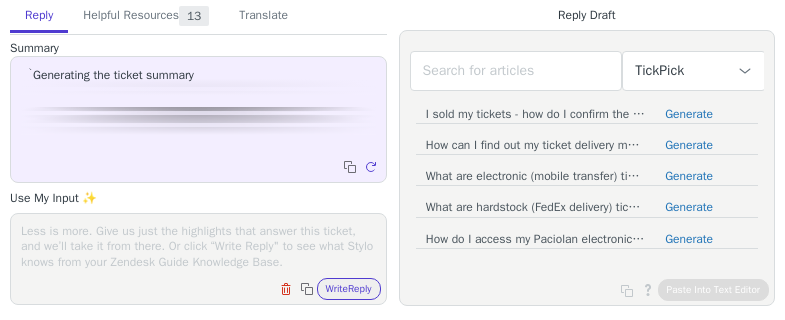 scroll, scrollTop: 0, scrollLeft: 0, axis: both 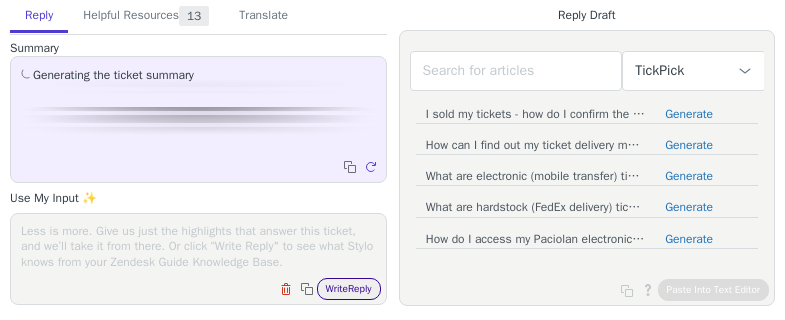 click on "Write  Reply" at bounding box center (349, 289) 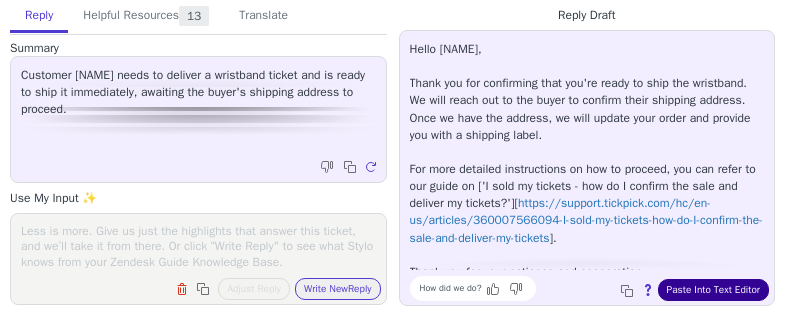 click on "Paste Into Text Editor" at bounding box center (713, 290) 